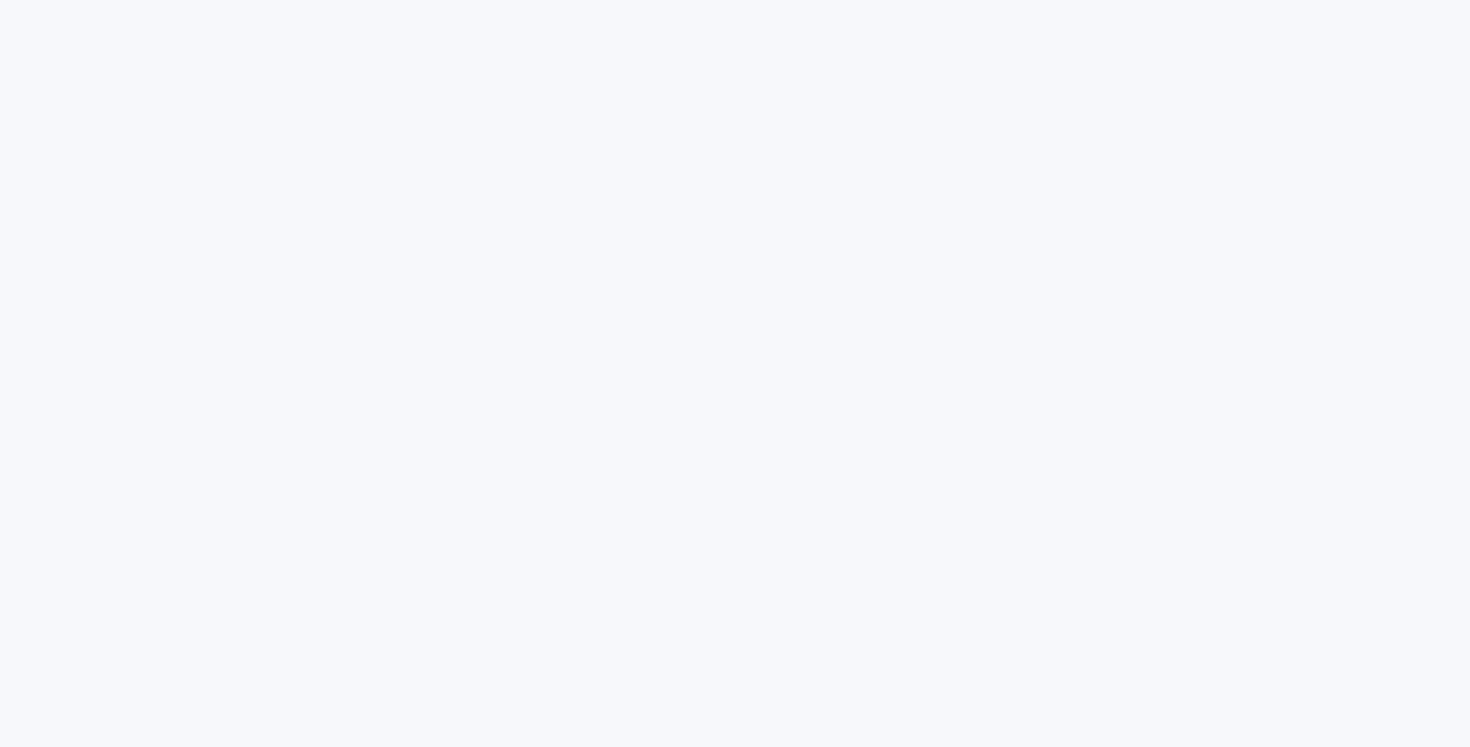 scroll, scrollTop: 0, scrollLeft: 0, axis: both 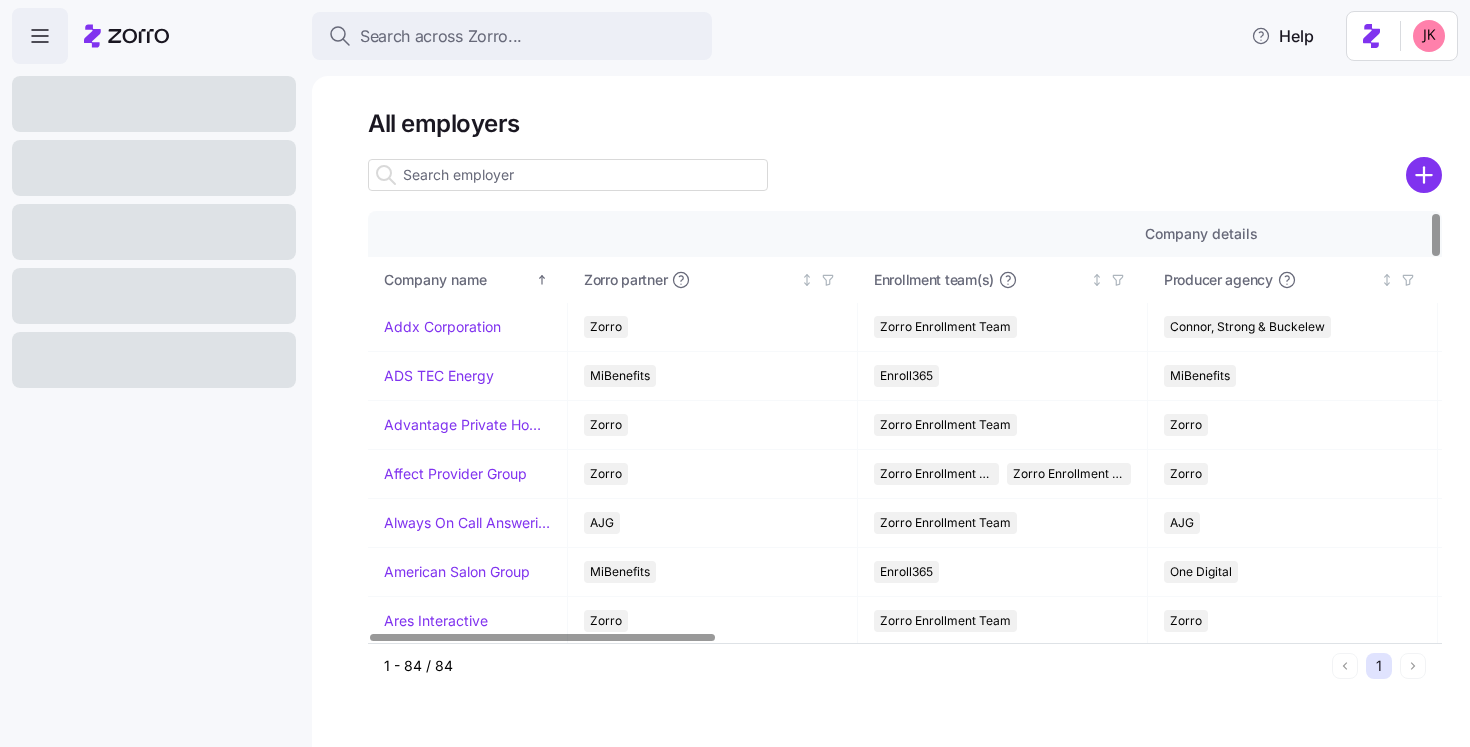 click at bounding box center [568, 175] 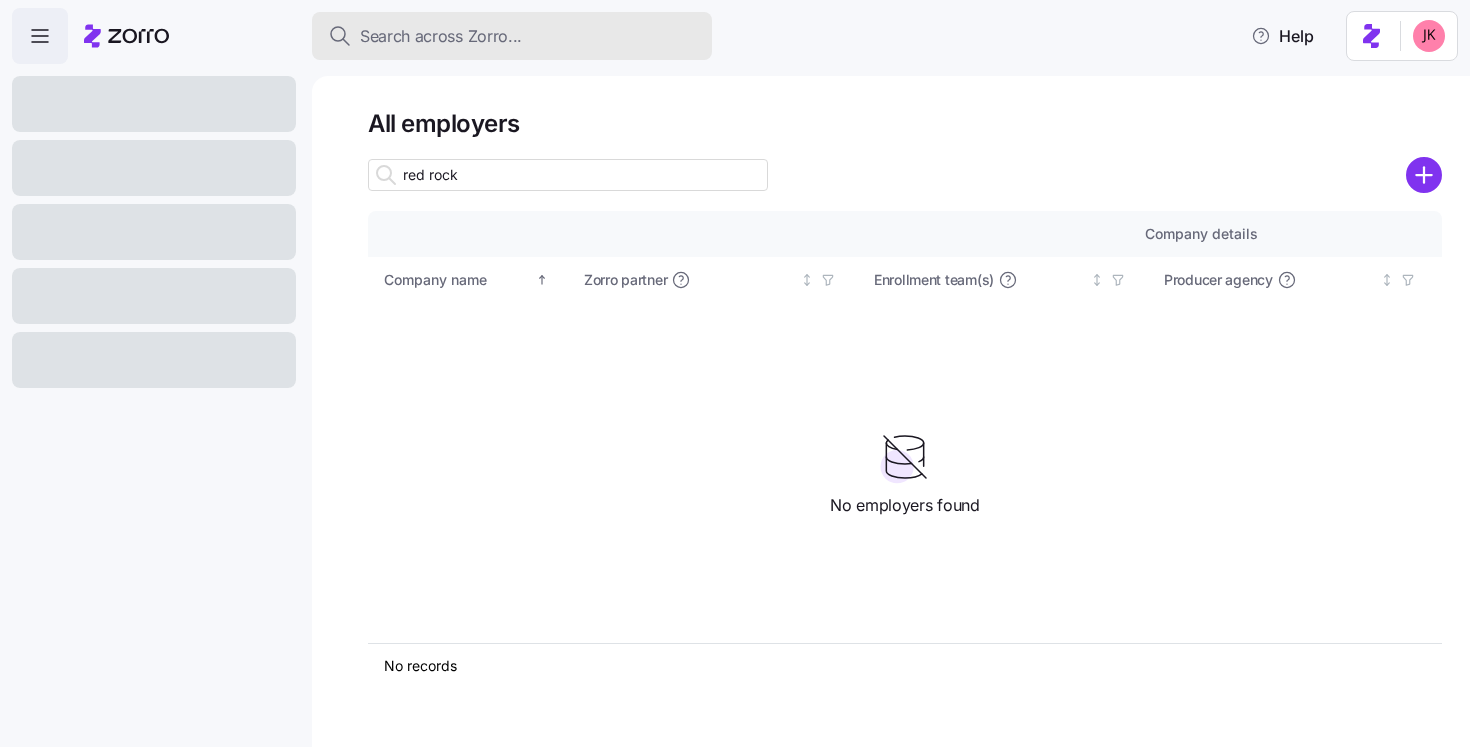 type on "red rock" 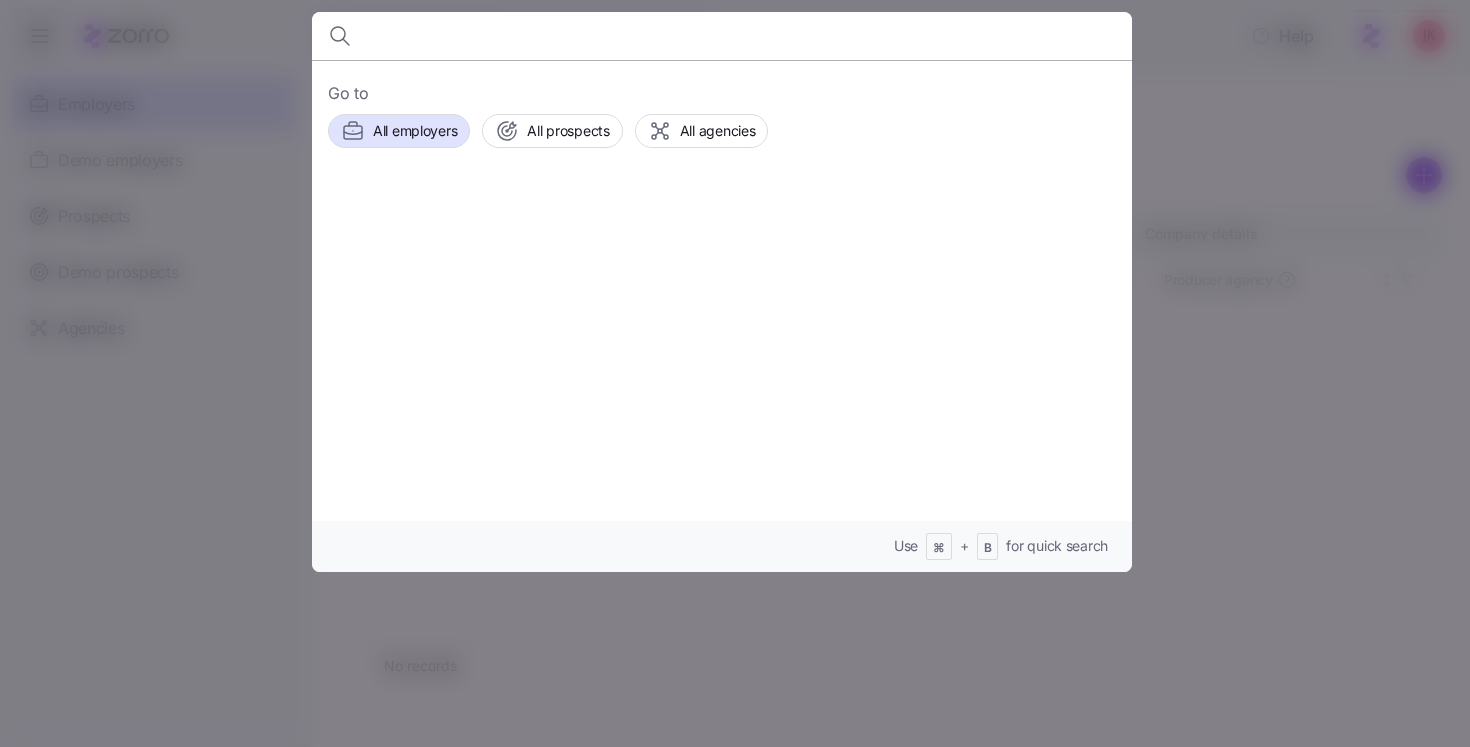 click at bounding box center [735, 373] 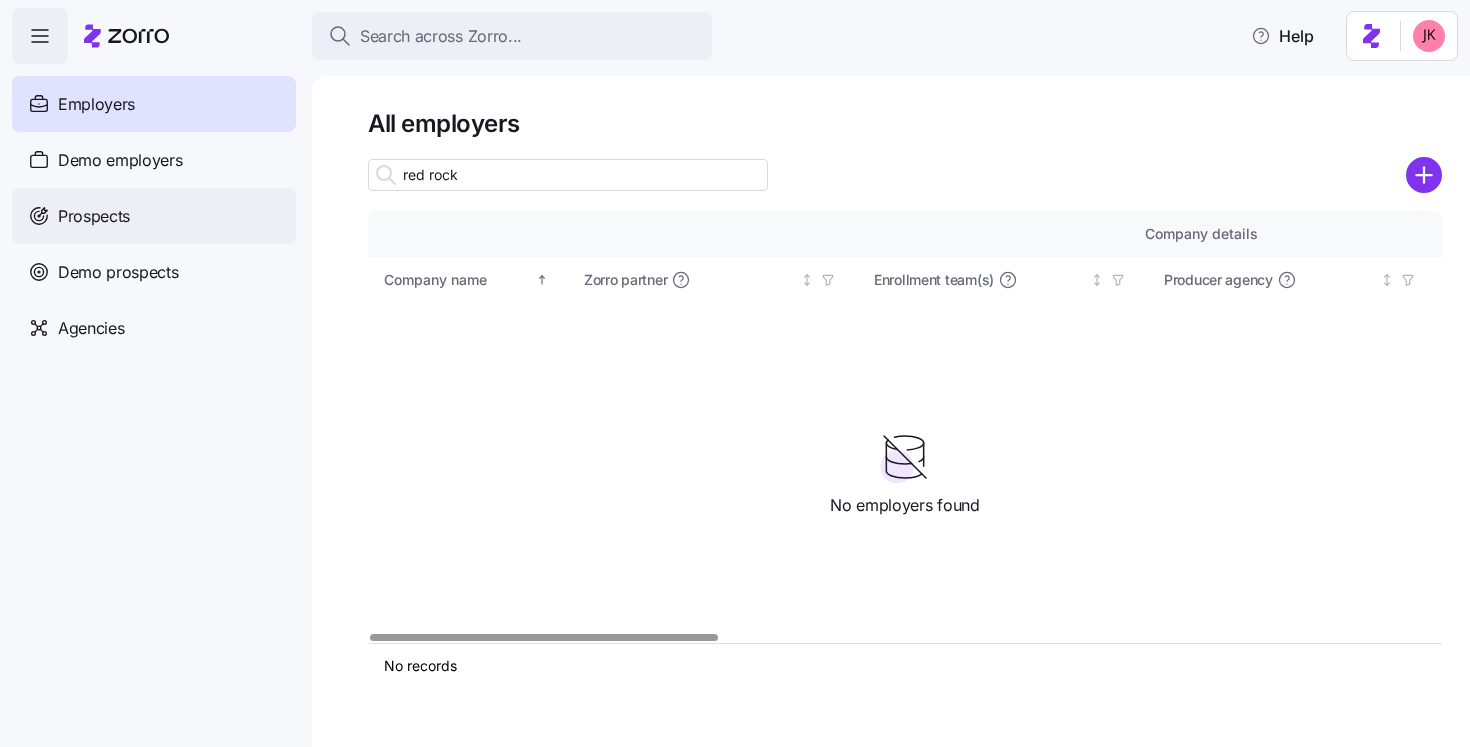click on "Prospects" at bounding box center [94, 216] 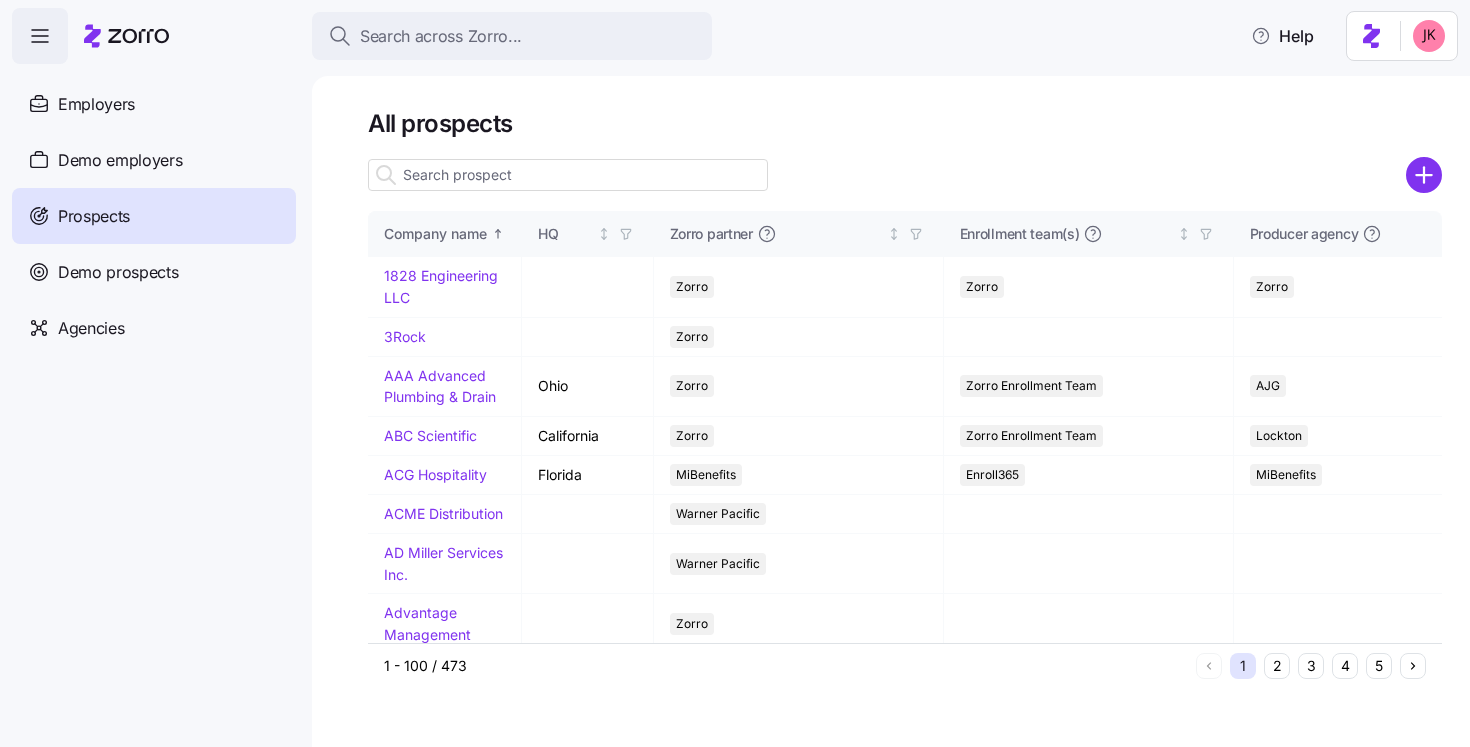 click at bounding box center (568, 175) 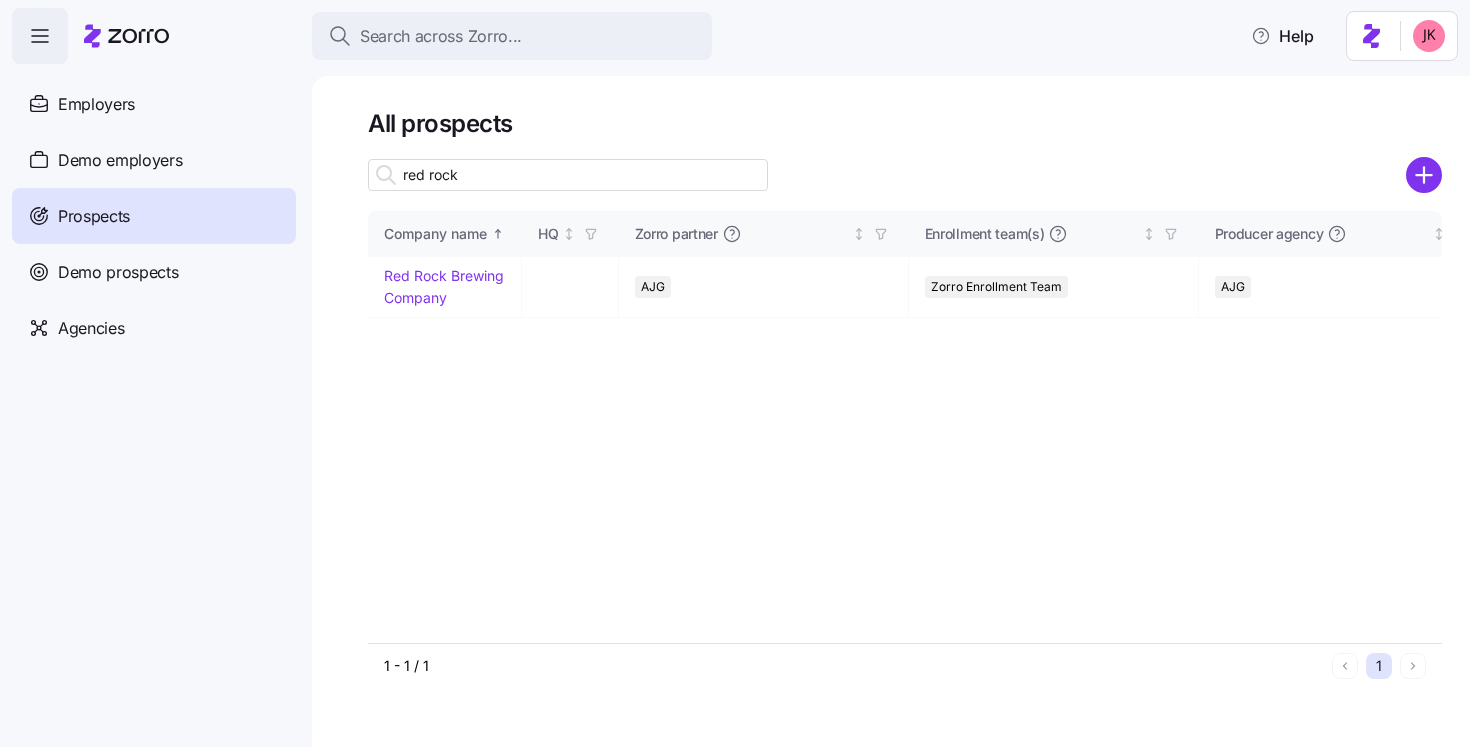 click on "red rock" at bounding box center [568, 175] 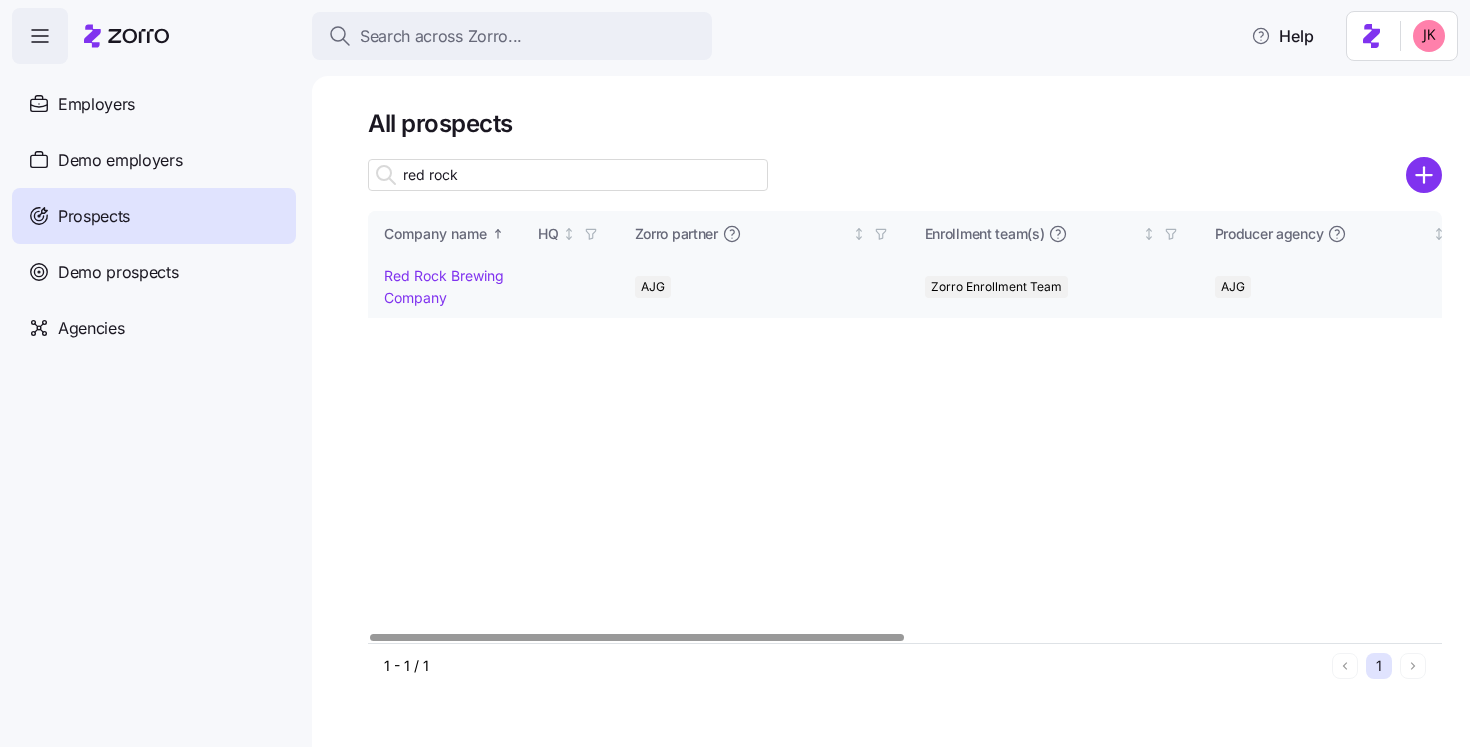 type on "red rock" 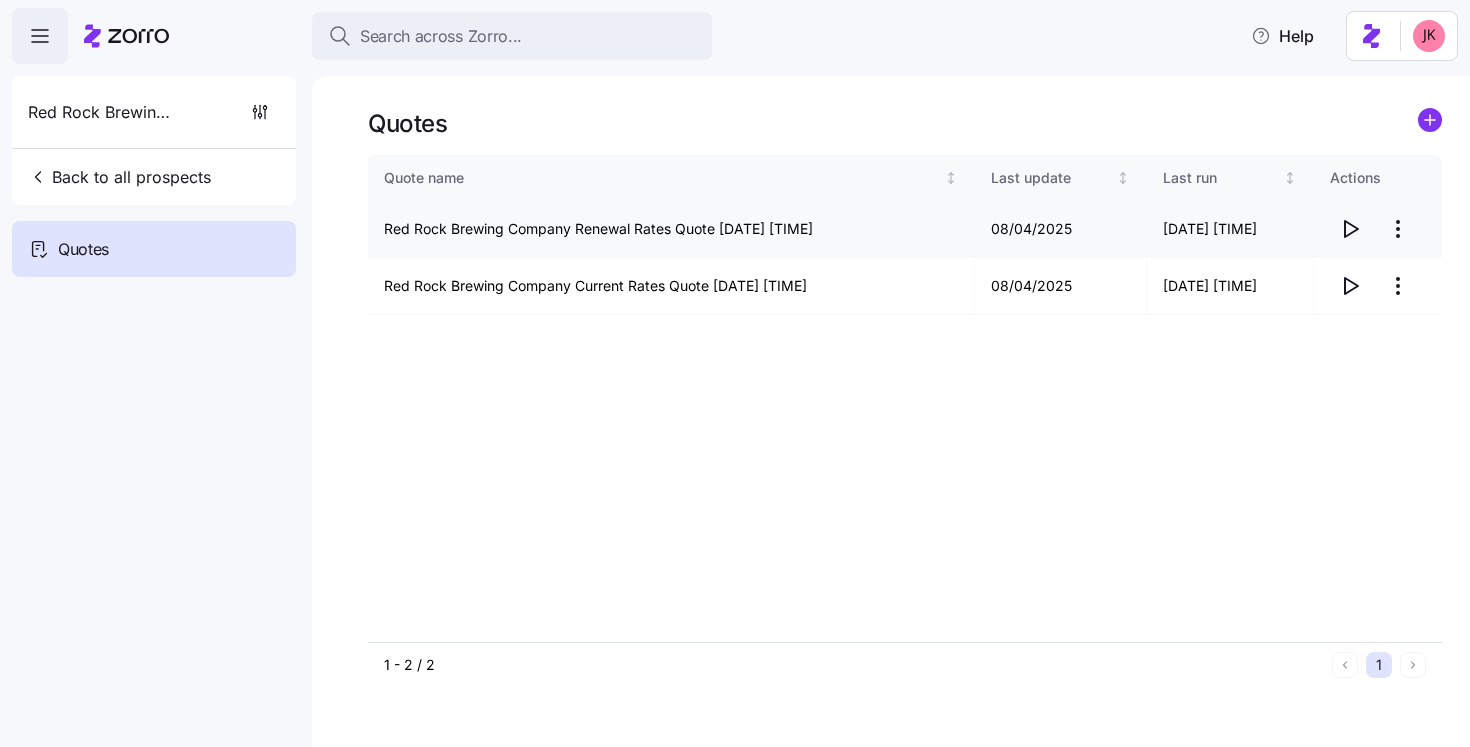 click on "Red Rock Brewing Company Renewal Rates Quote [DATE] [TIME]" at bounding box center [671, 229] 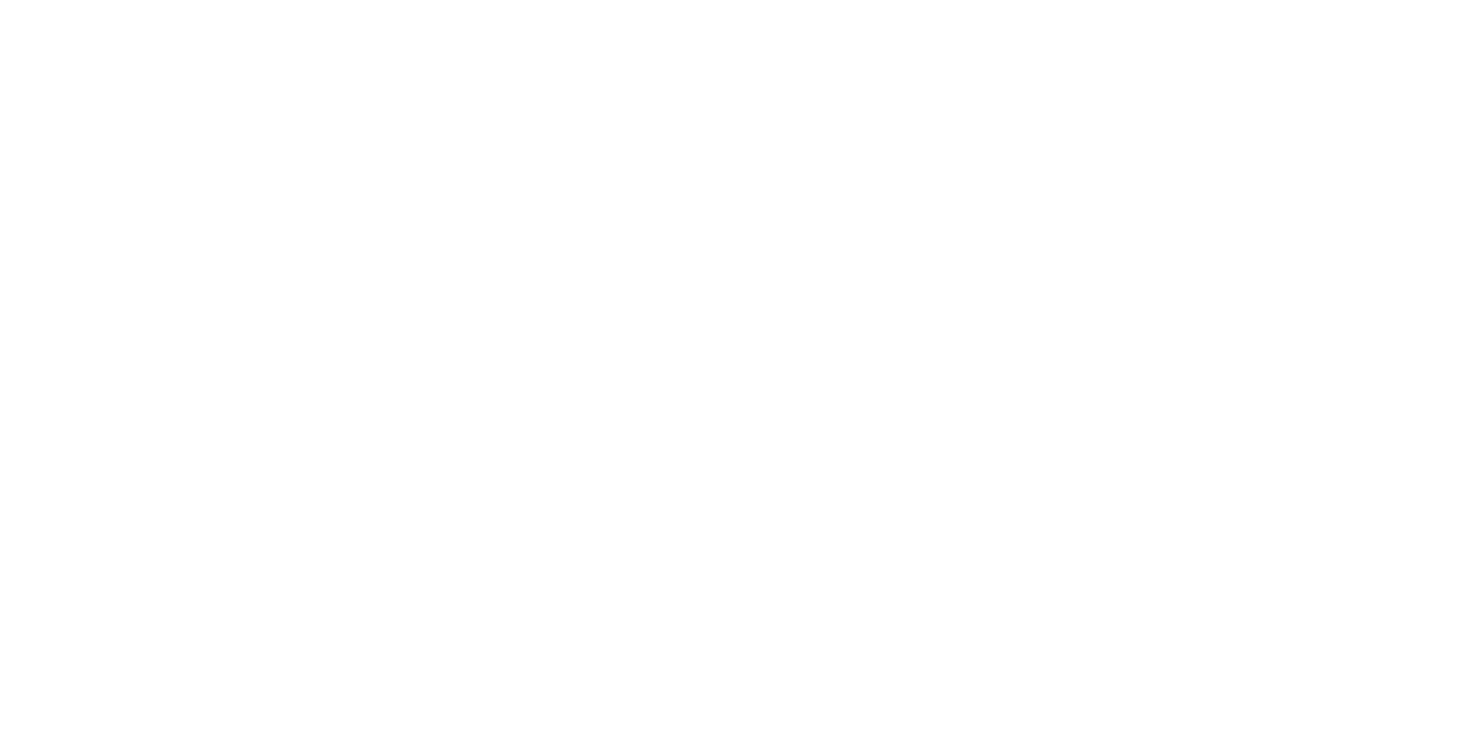 scroll, scrollTop: 0, scrollLeft: 0, axis: both 